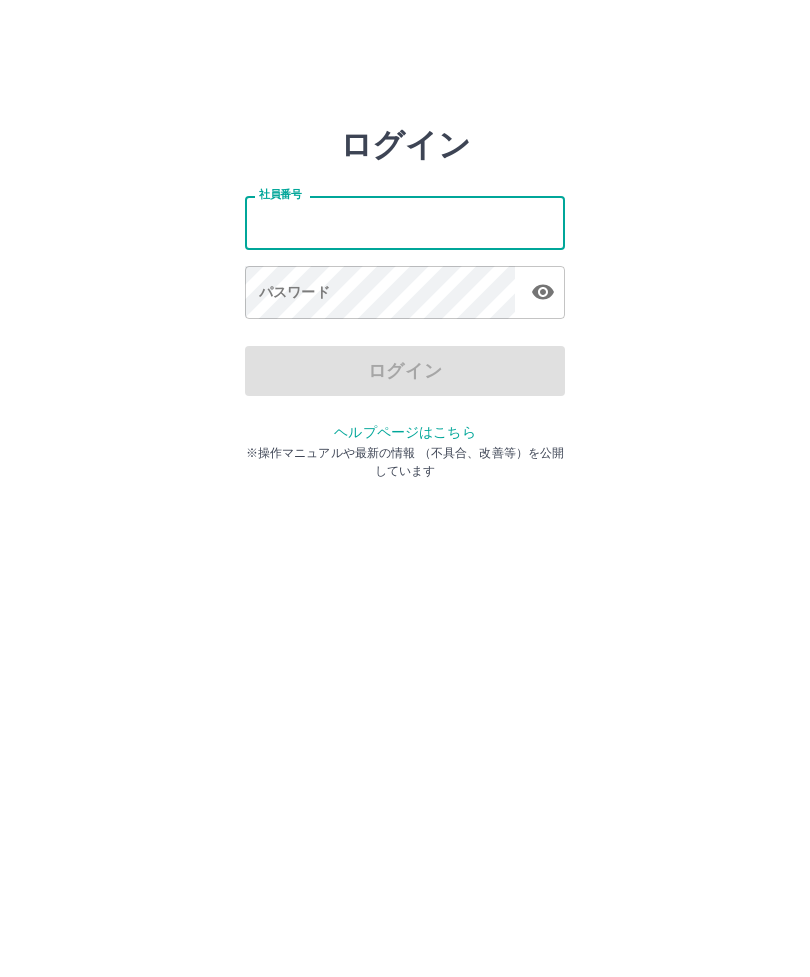 scroll, scrollTop: 0, scrollLeft: 0, axis: both 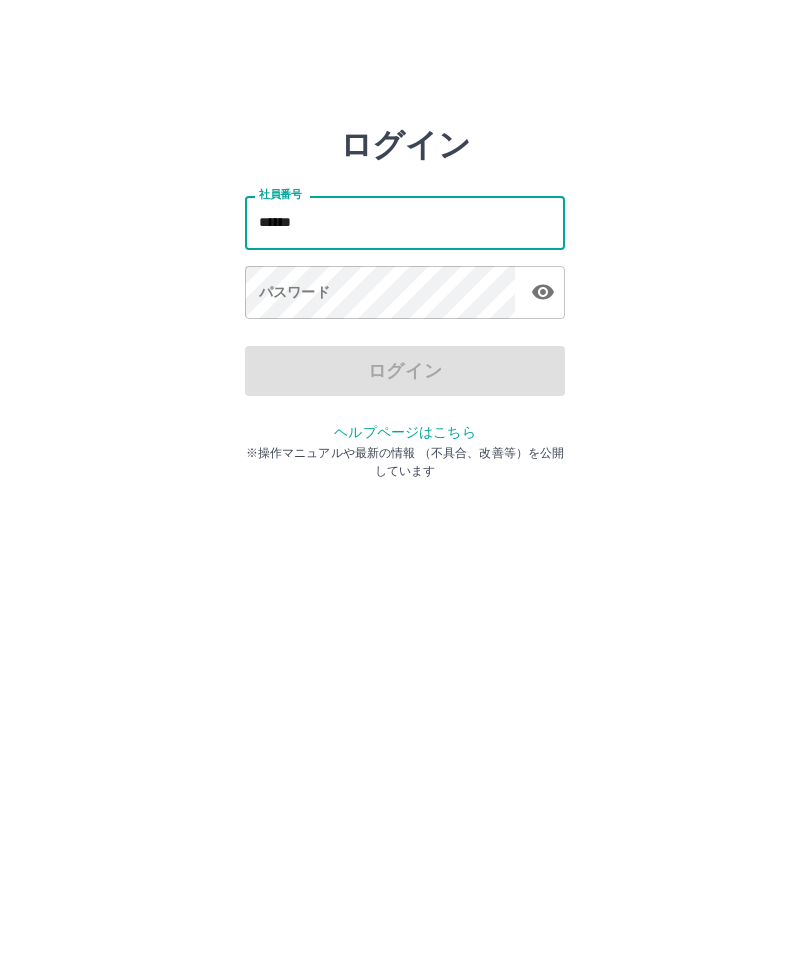 click on "パスワード パスワード" at bounding box center [405, 294] 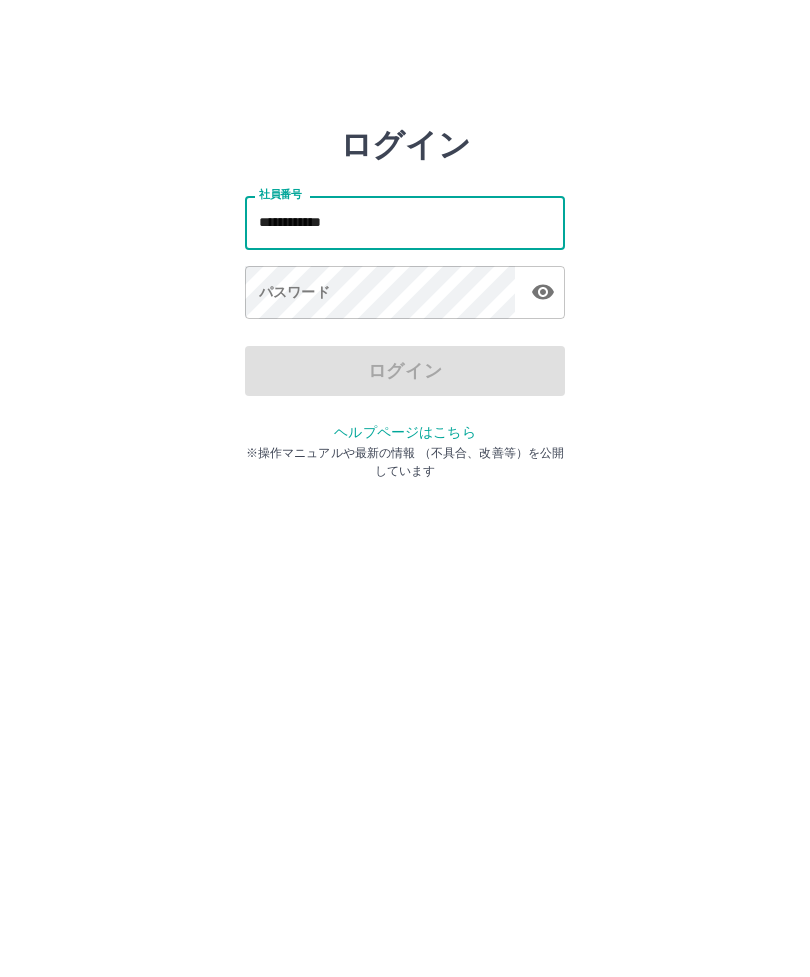 click on "**********" at bounding box center (405, 222) 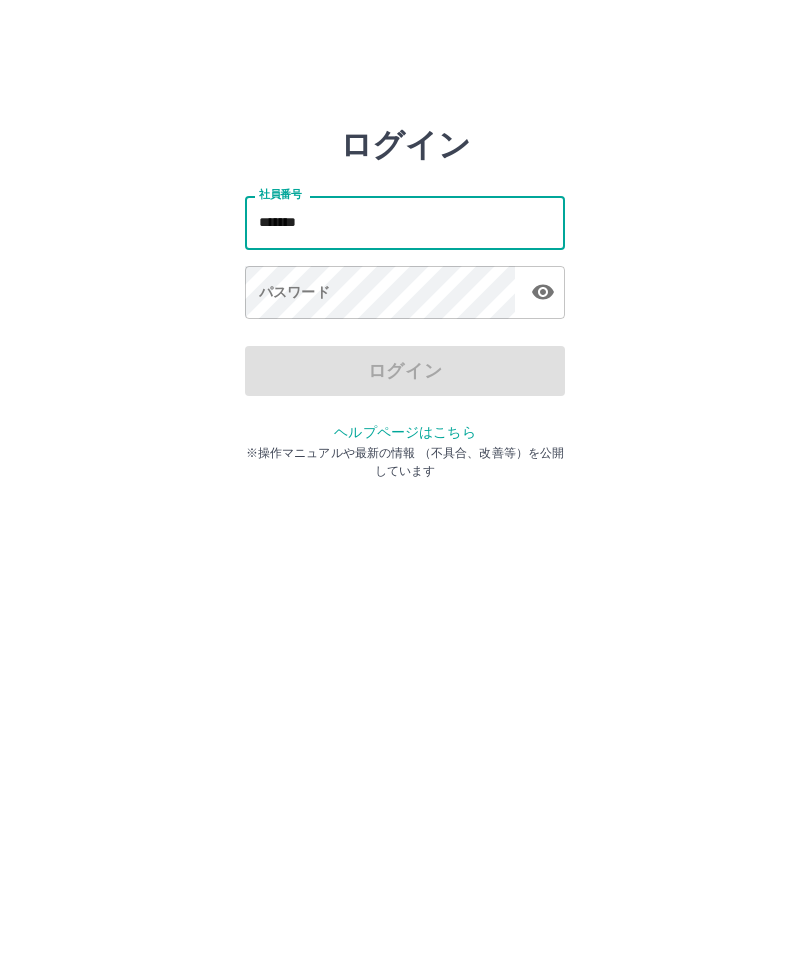 type on "******" 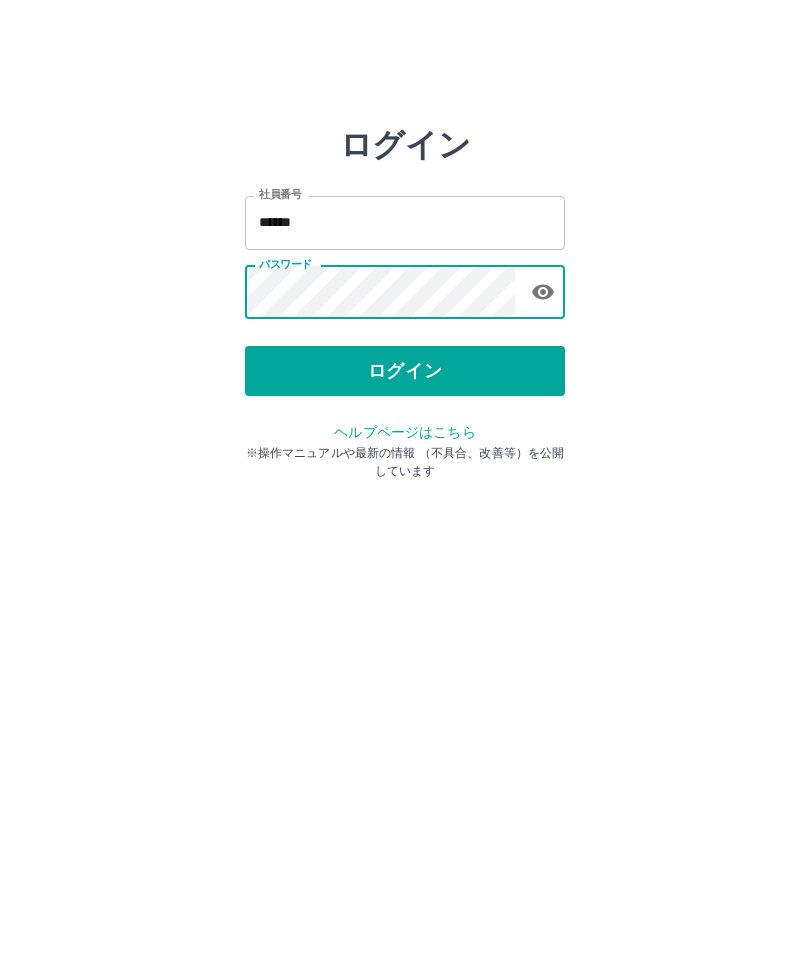click on "ログイン" at bounding box center [405, 371] 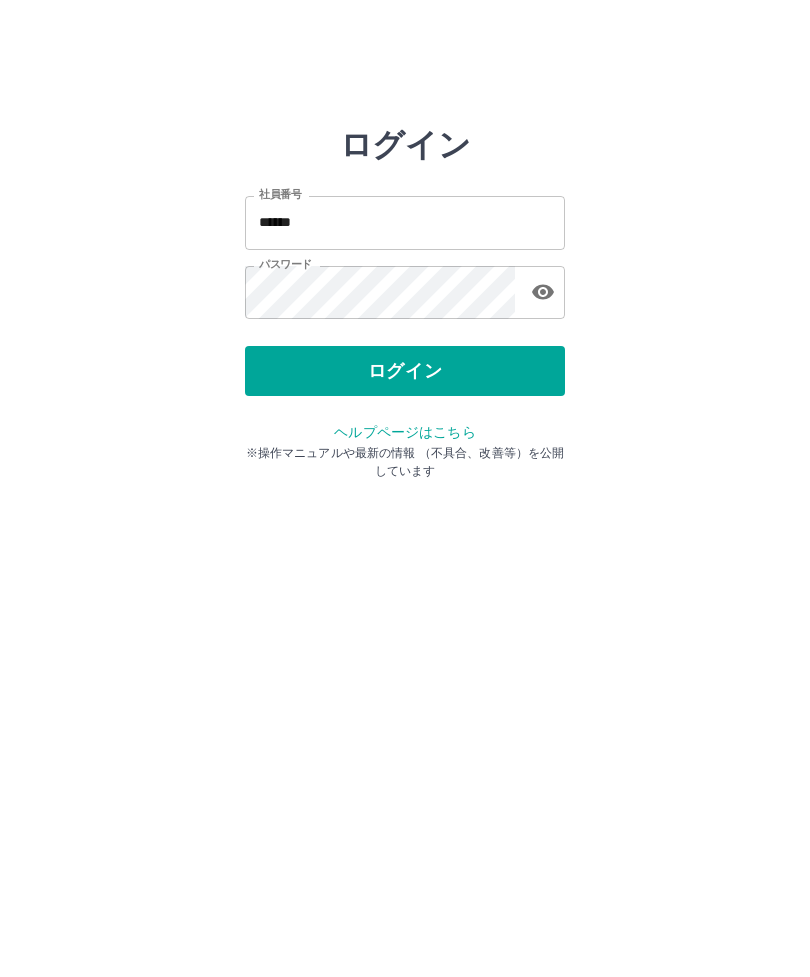 click on "ログイン 社員番号 ****** 社員番号 パスワード パスワード ログイン ヘルプページはこちら ※操作マニュアルや最新の情報 （不具合、改善等）を公開しています" at bounding box center (405, 223) 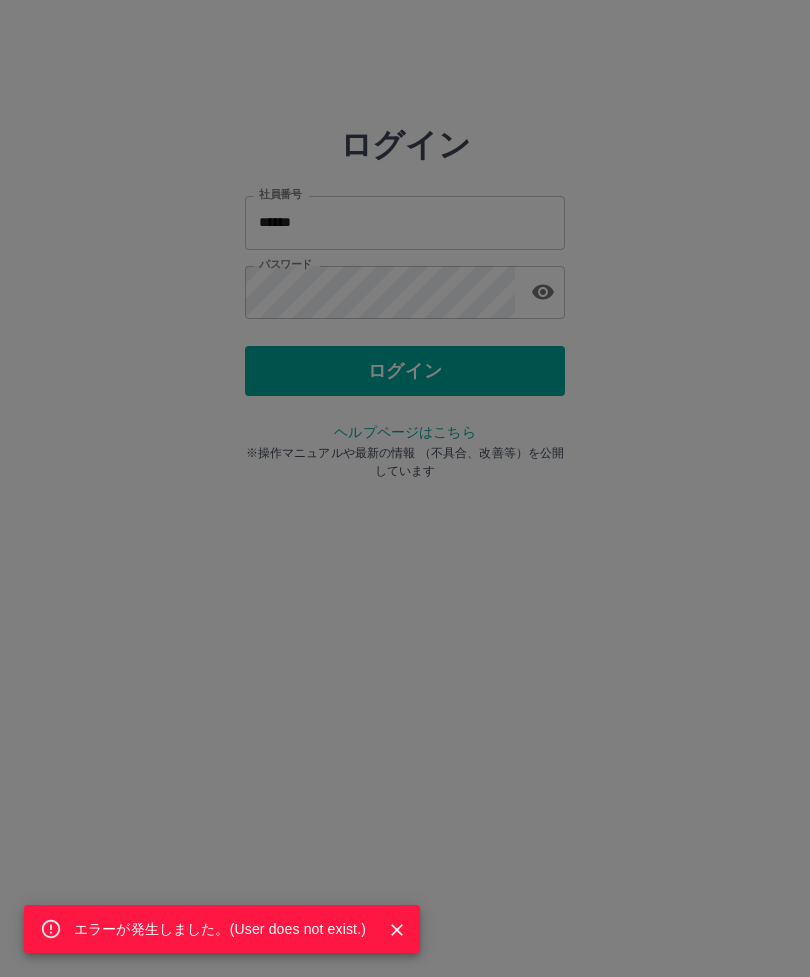 click 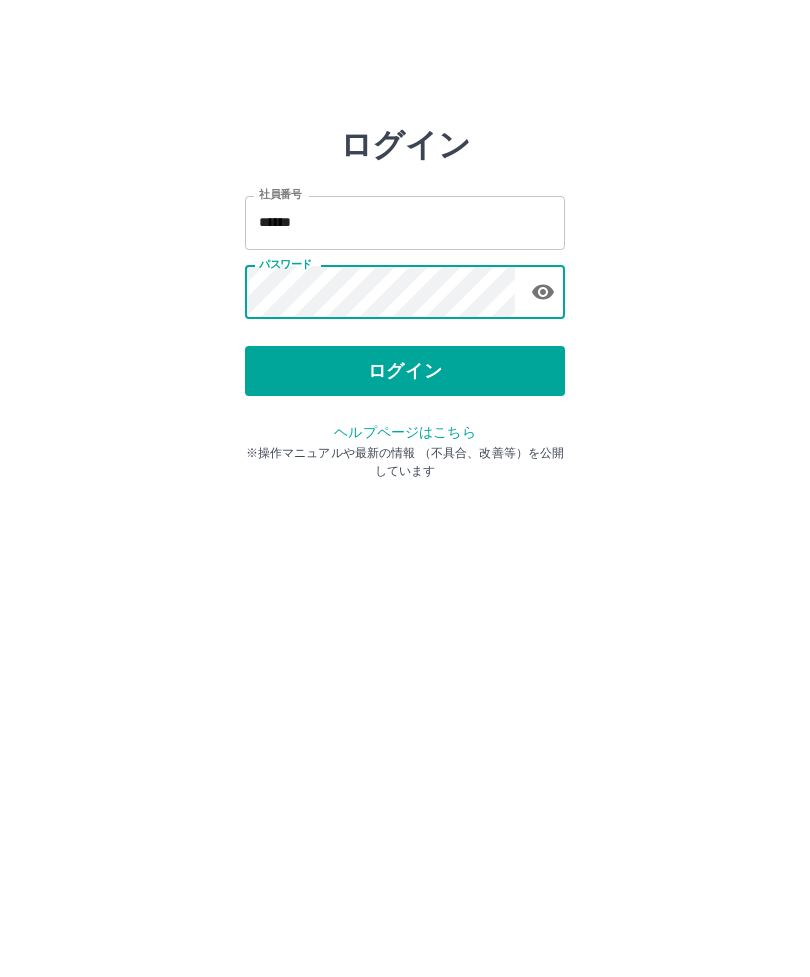click on "ログイン" at bounding box center [405, 371] 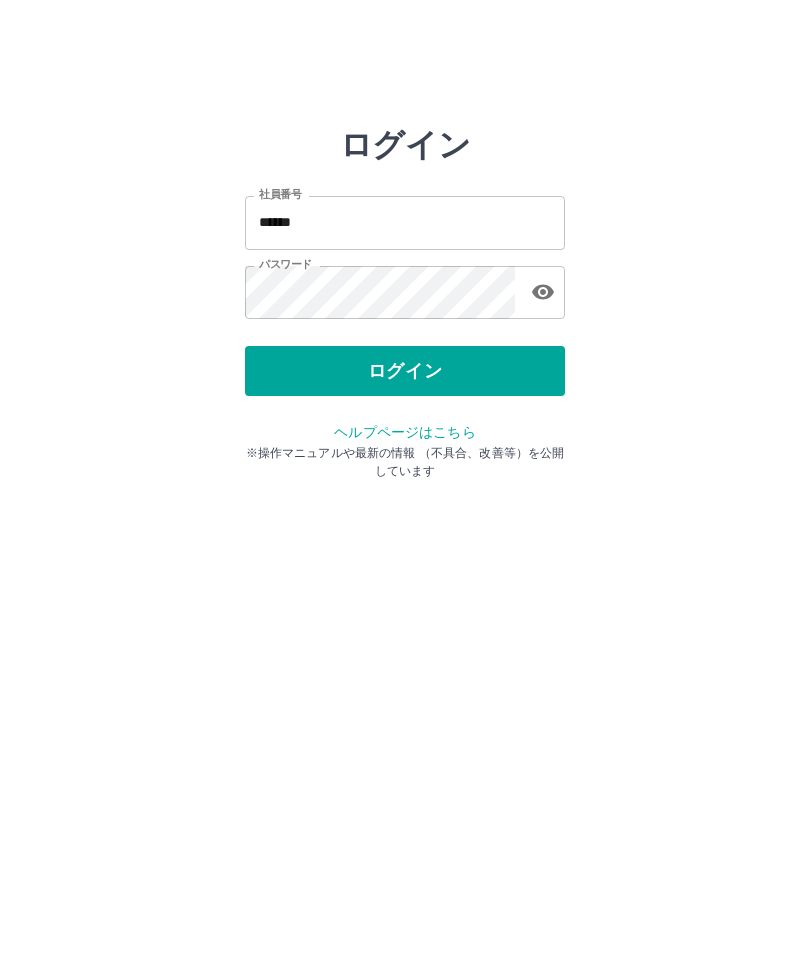 click on "ログイン" at bounding box center (405, 371) 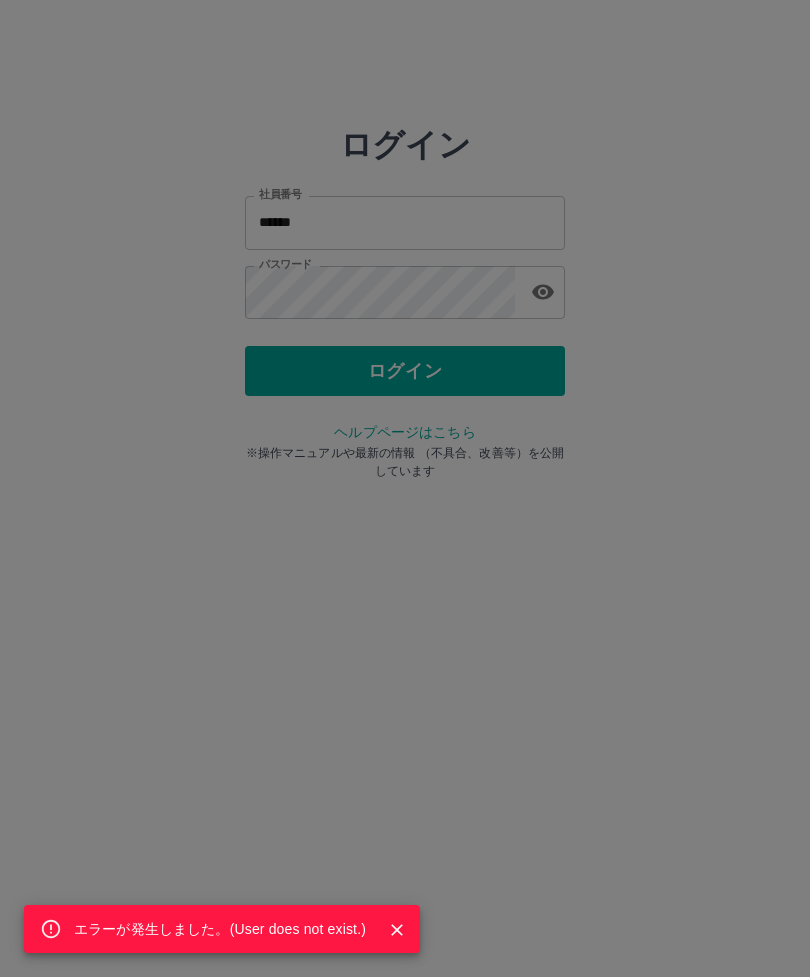click 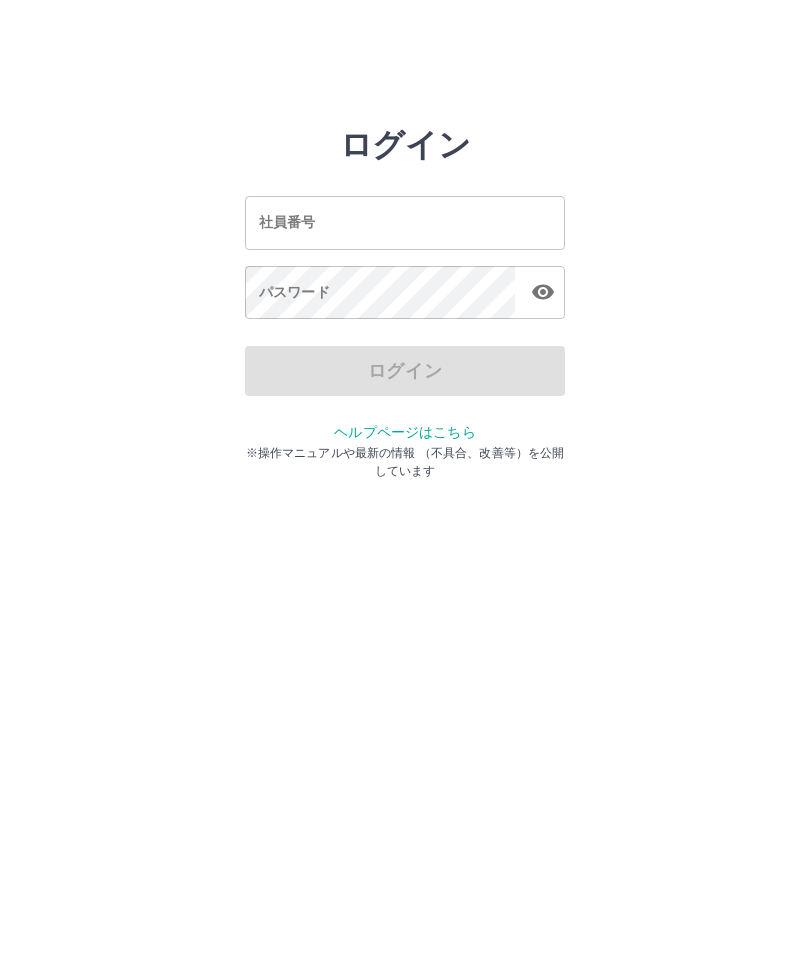 scroll, scrollTop: 0, scrollLeft: 0, axis: both 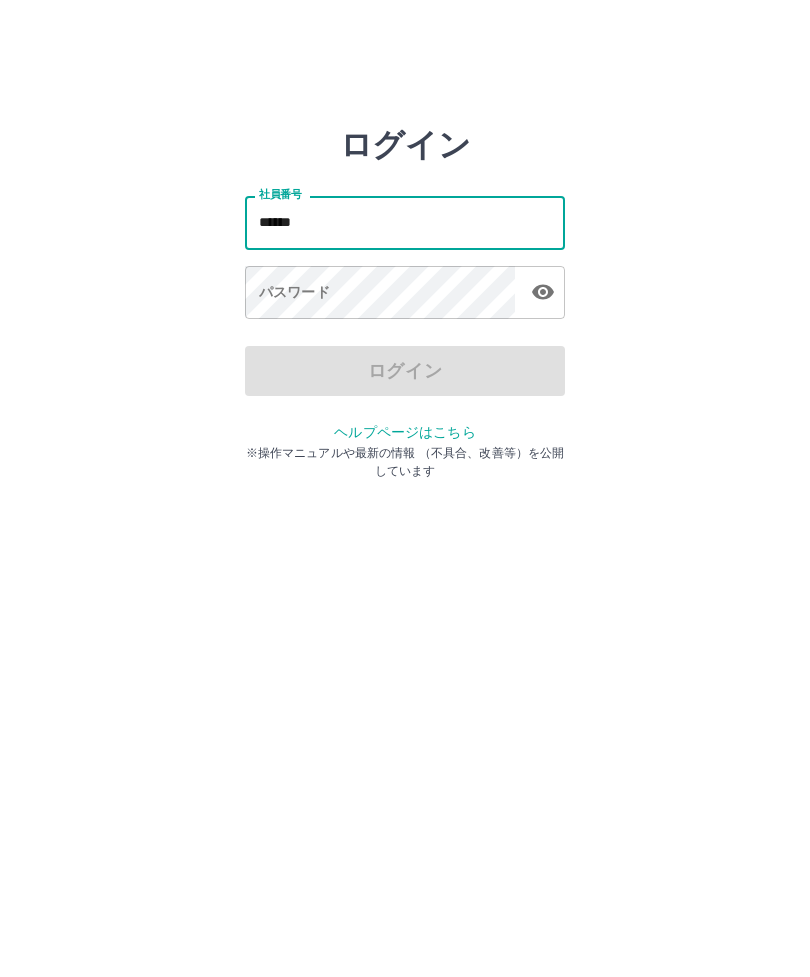 type on "******" 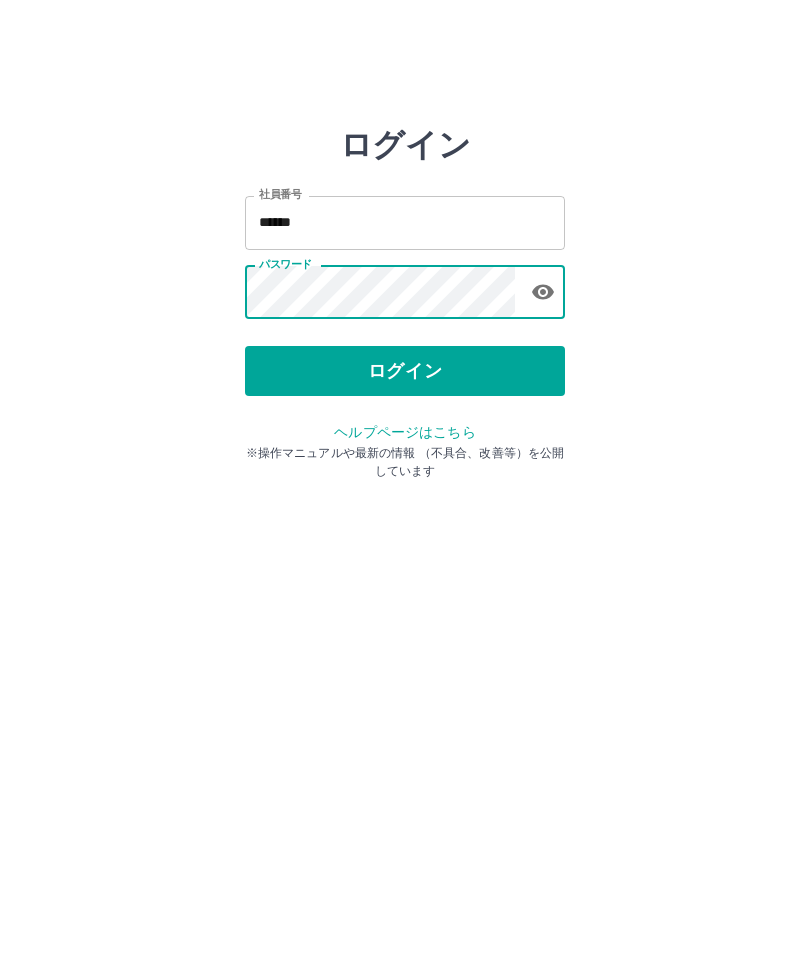 click on "ログイン" at bounding box center [405, 371] 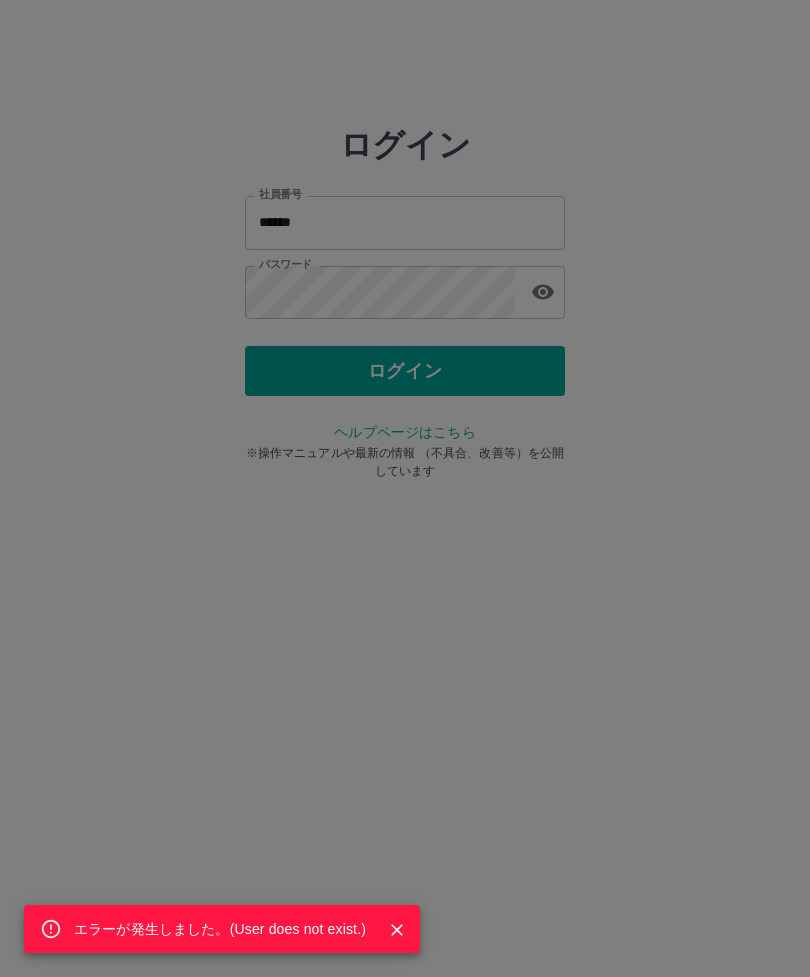 click on "エラーが発生しました。( User does not exist. )" at bounding box center [222, 929] 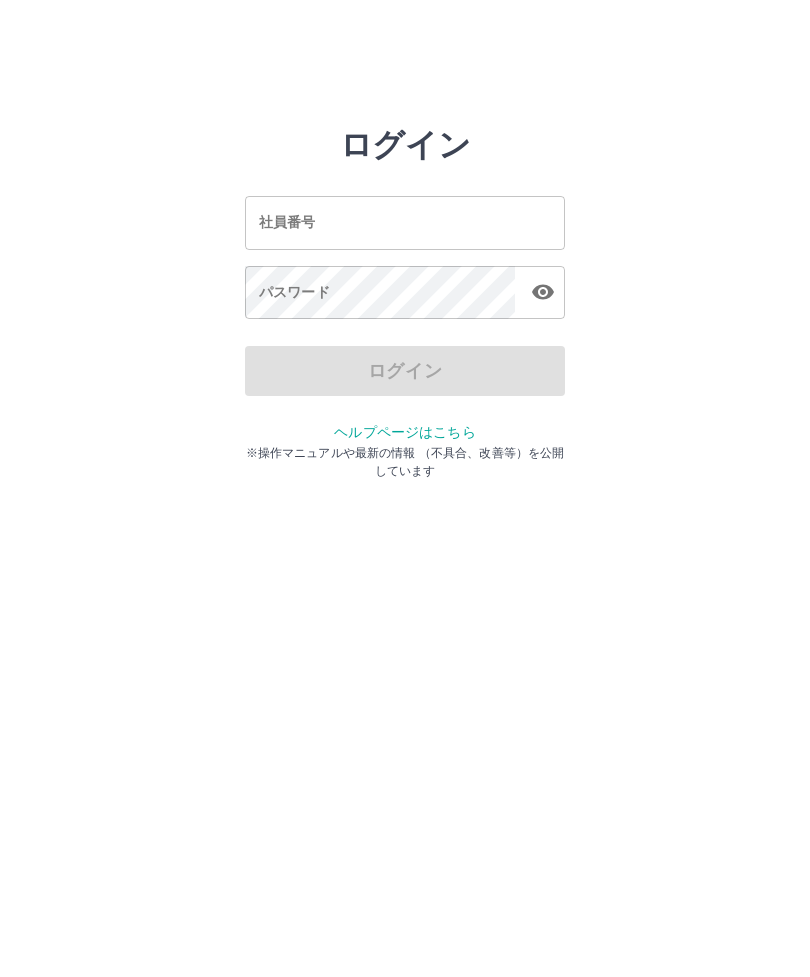 scroll, scrollTop: 0, scrollLeft: 0, axis: both 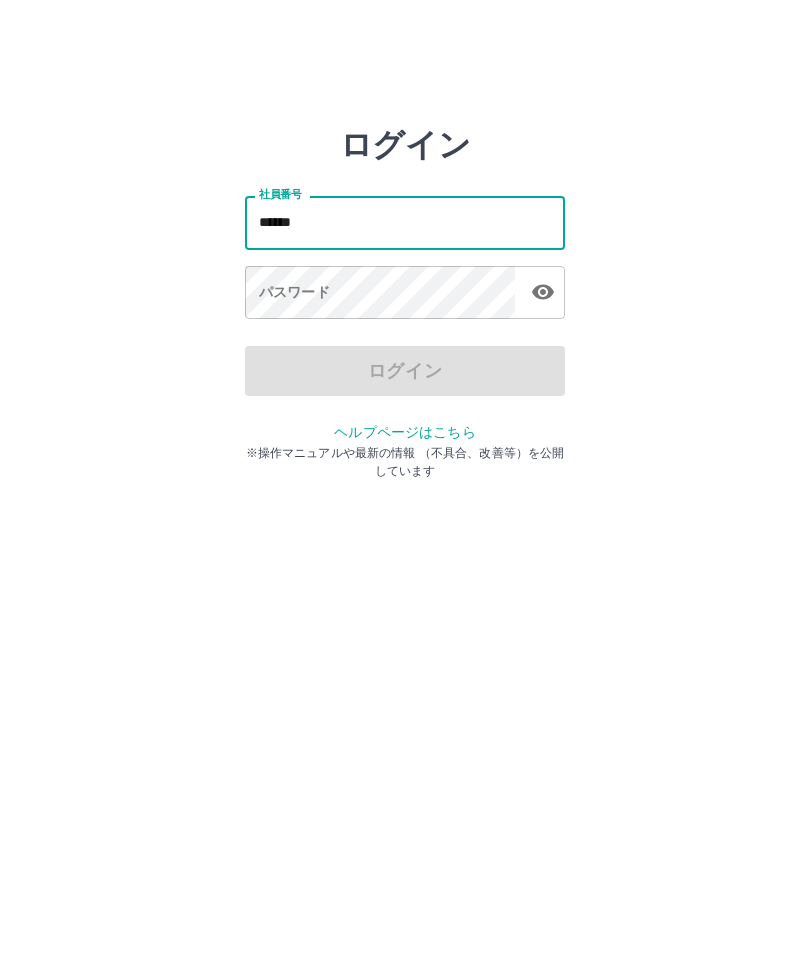 click on "パスワード パスワード" at bounding box center [405, 294] 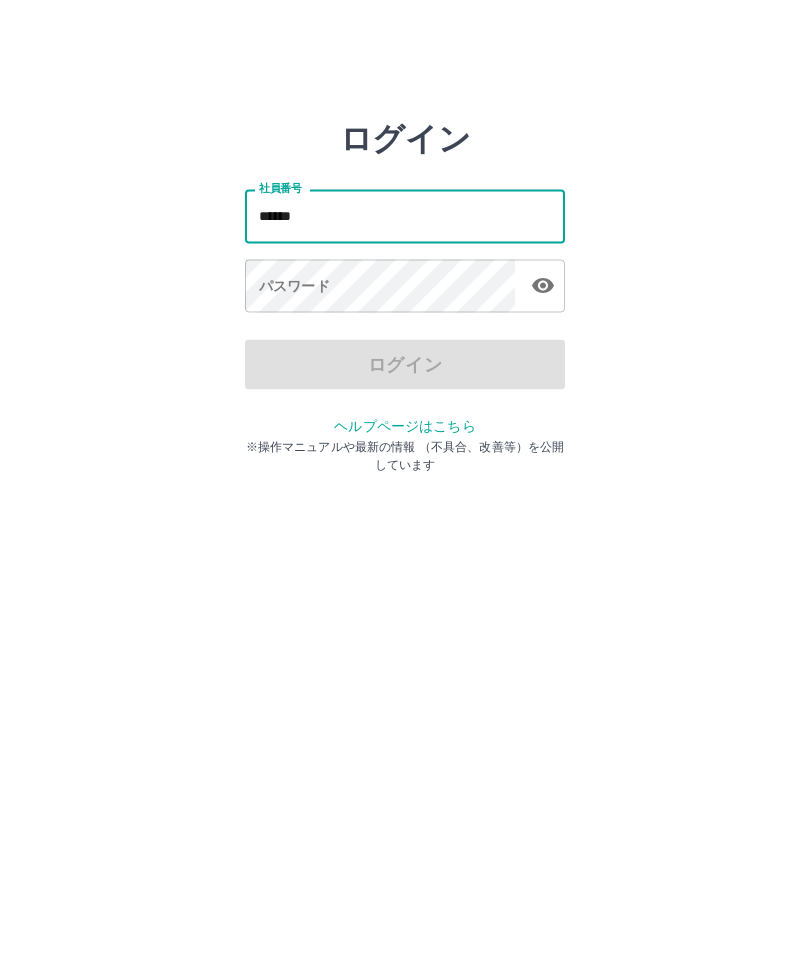 click on "パスワード パスワード" at bounding box center (405, 294) 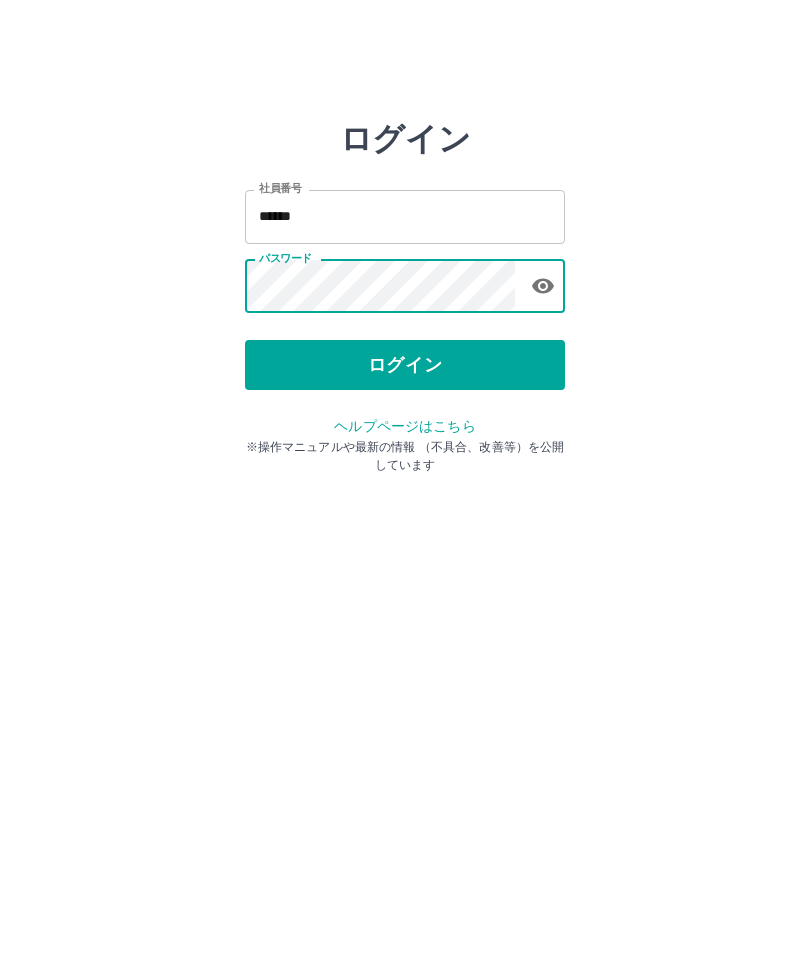 click on "ログイン" at bounding box center (405, 371) 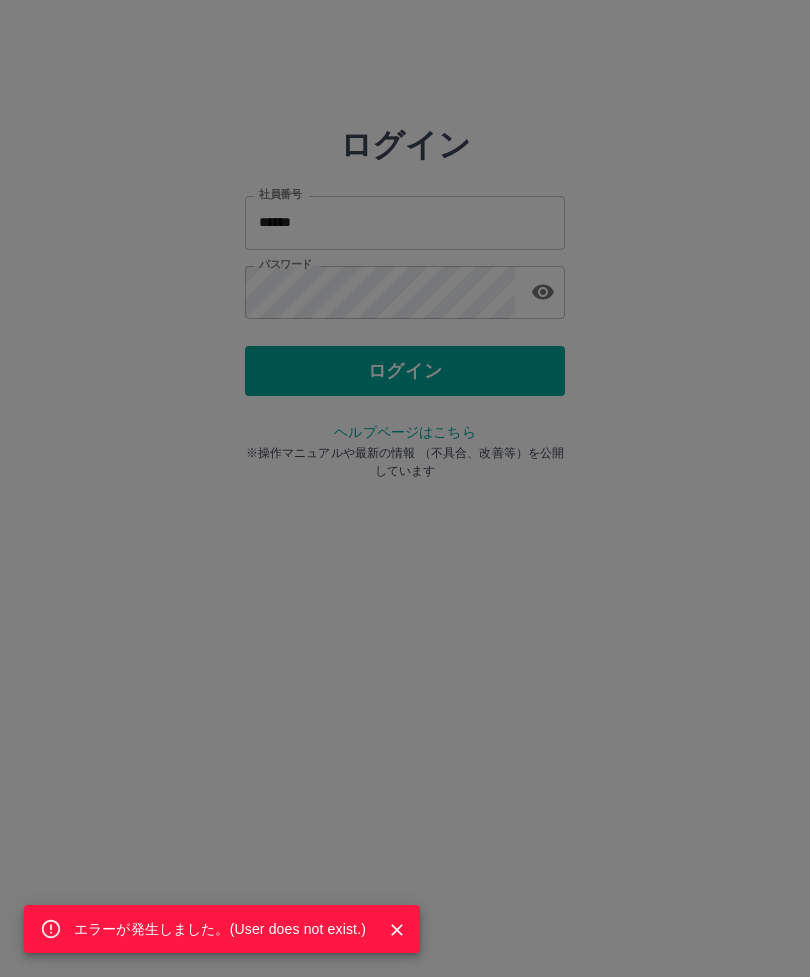 click 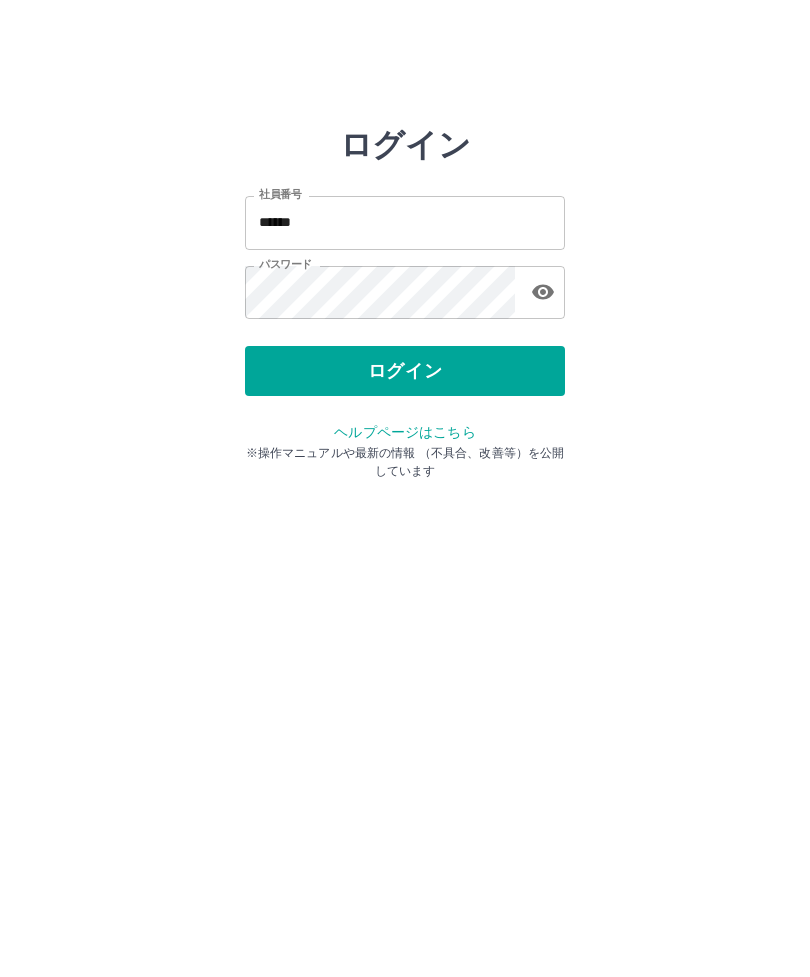 click on "ログイン 社員番号 ****** 社員番号 パスワード パスワード ログイン ヘルプページはこちら ※操作マニュアルや最新の情報 （不具合、改善等）を公開しています" at bounding box center (405, 223) 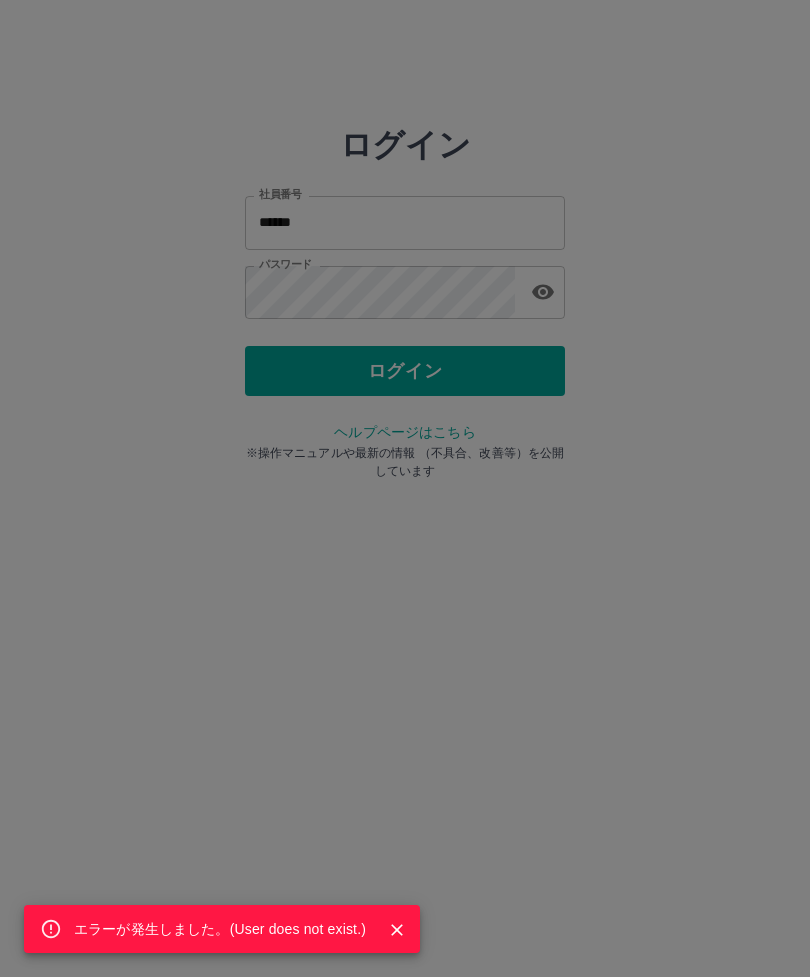 click 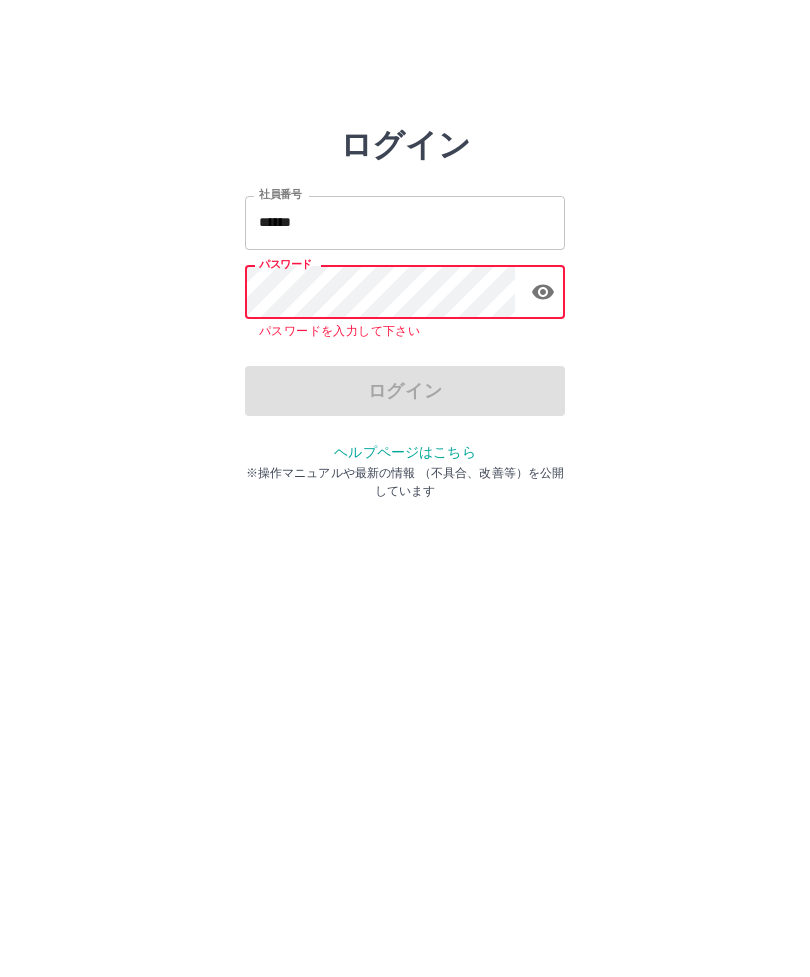 click on "******" at bounding box center [405, 222] 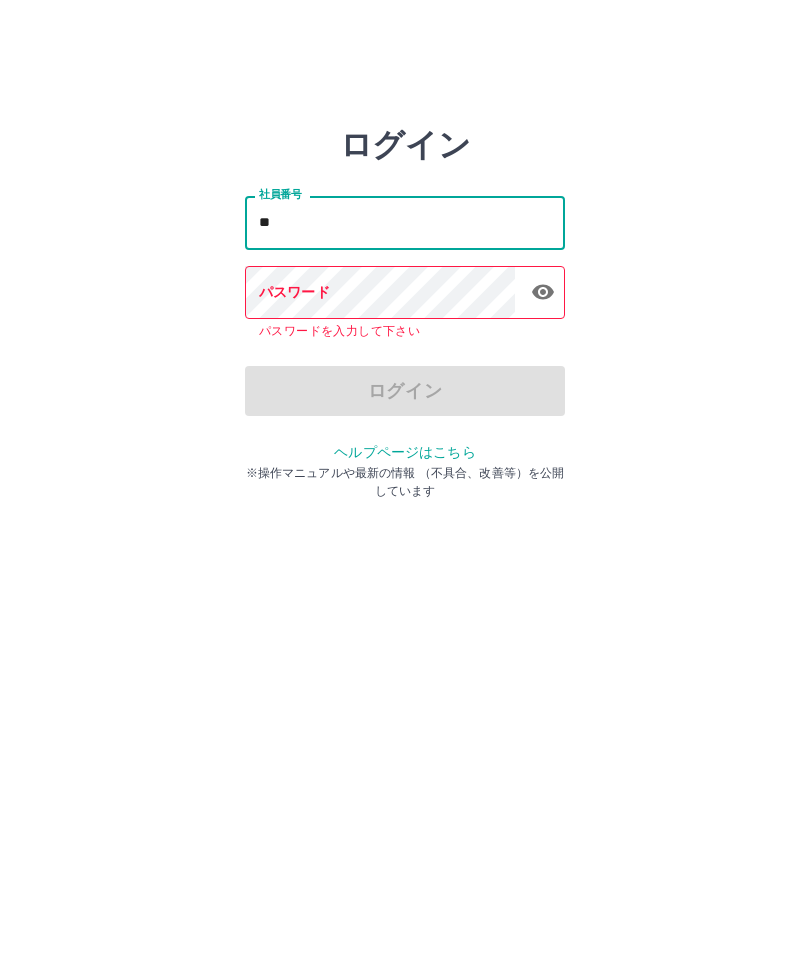 type on "*" 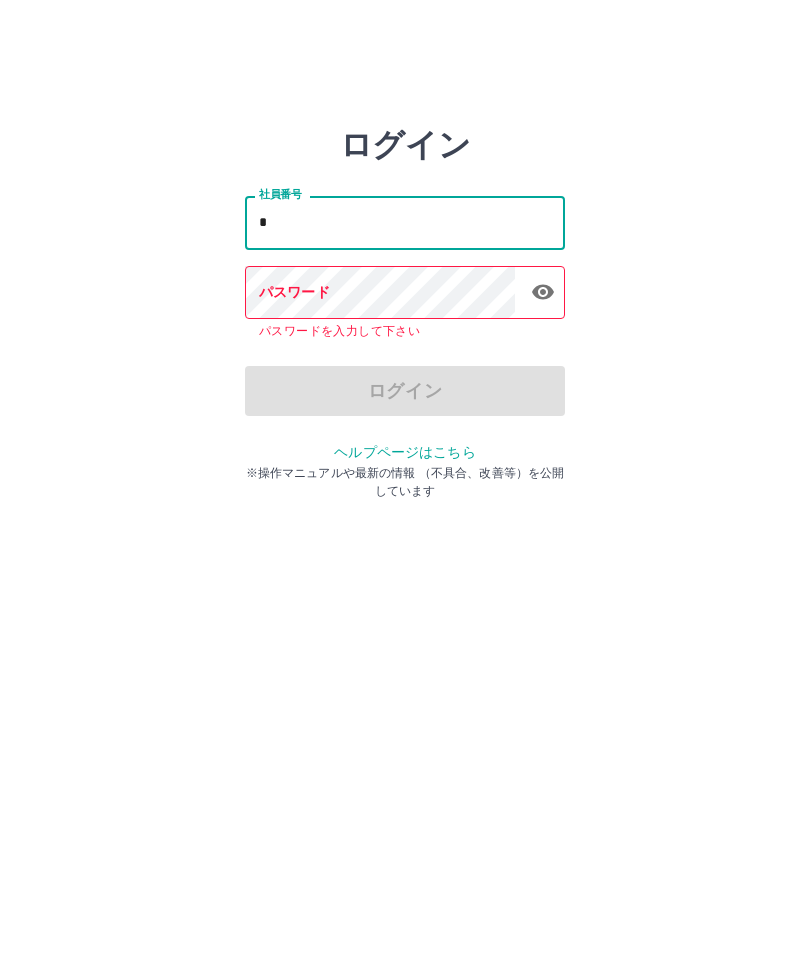 type 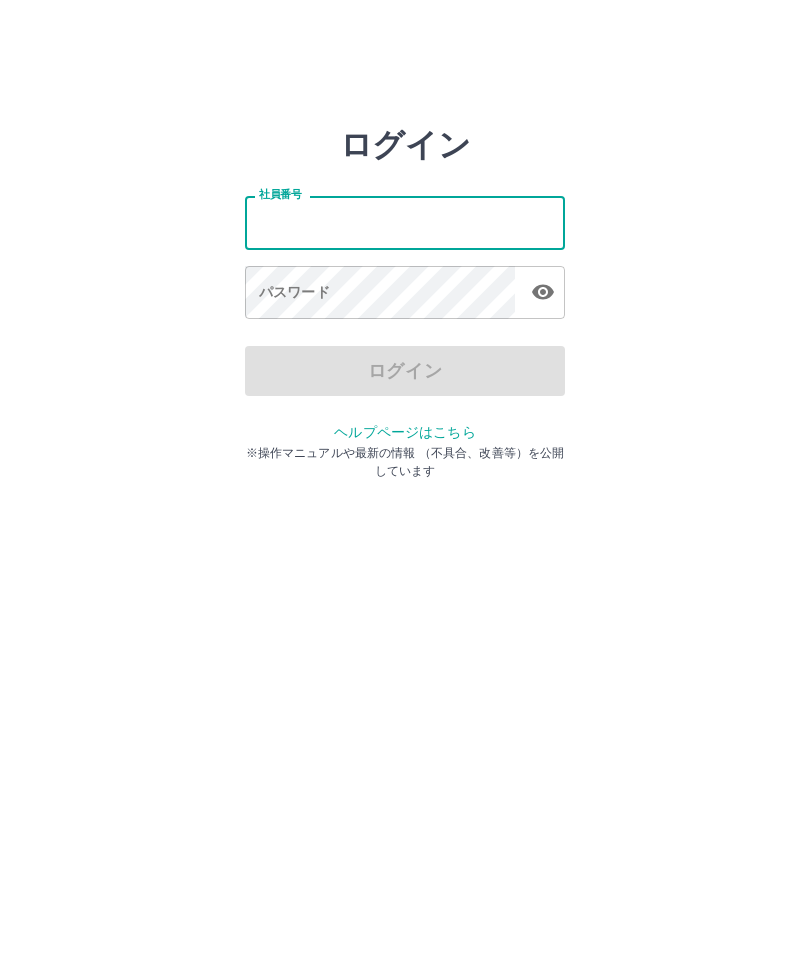 scroll, scrollTop: 0, scrollLeft: 0, axis: both 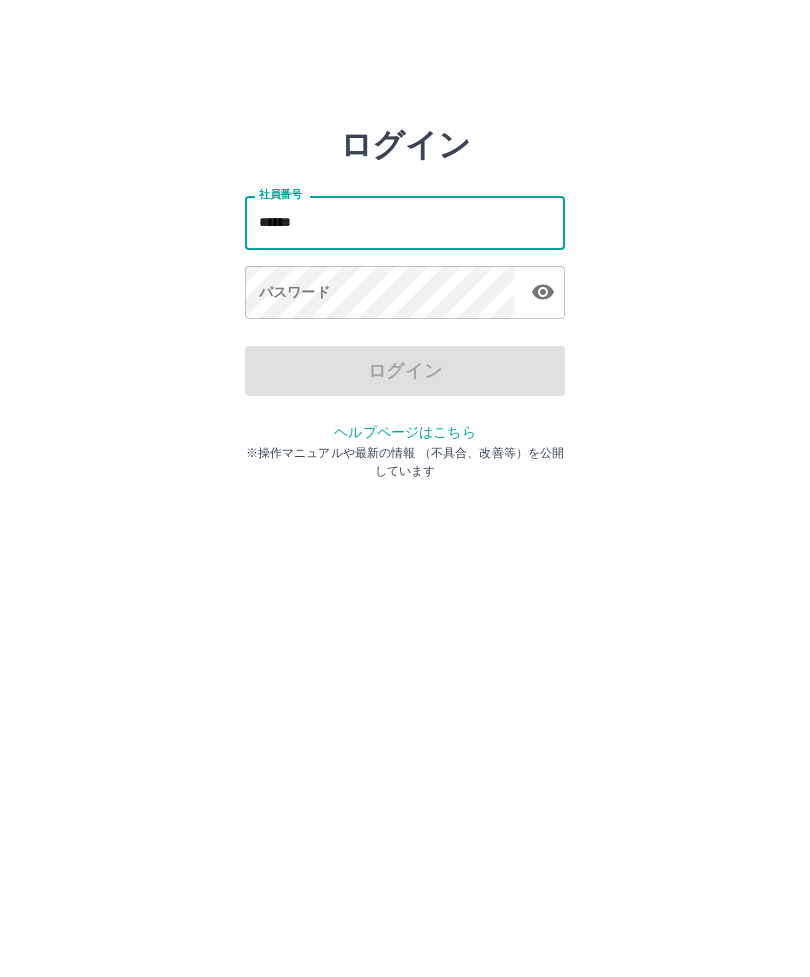type on "******" 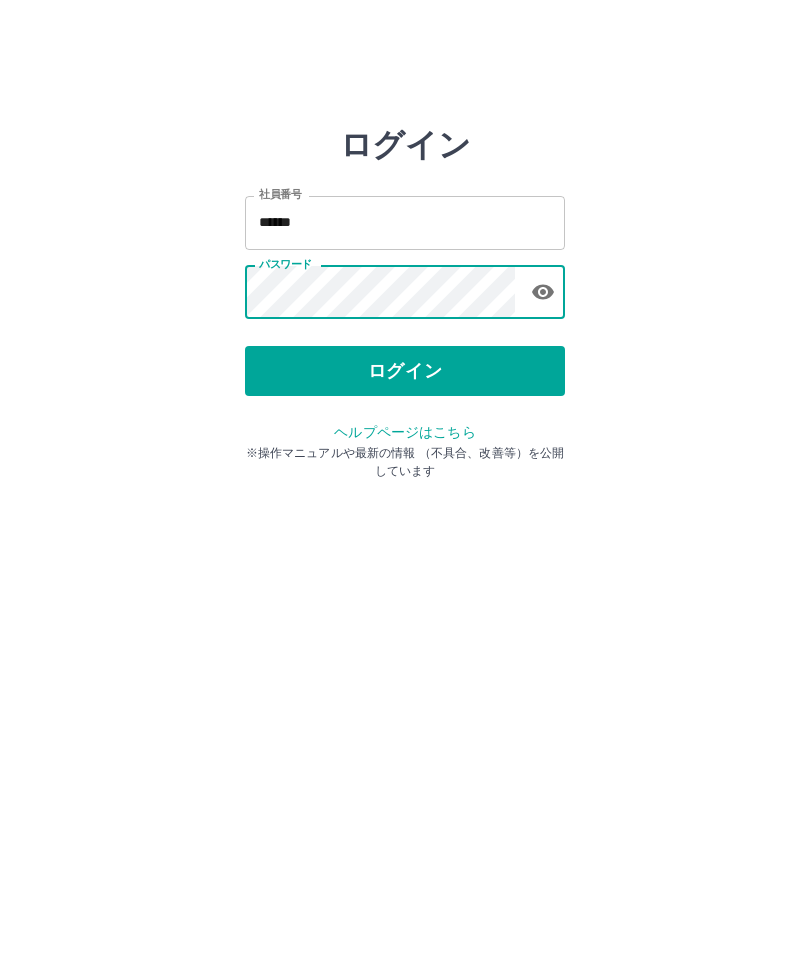 click on "ログイン" at bounding box center (405, 371) 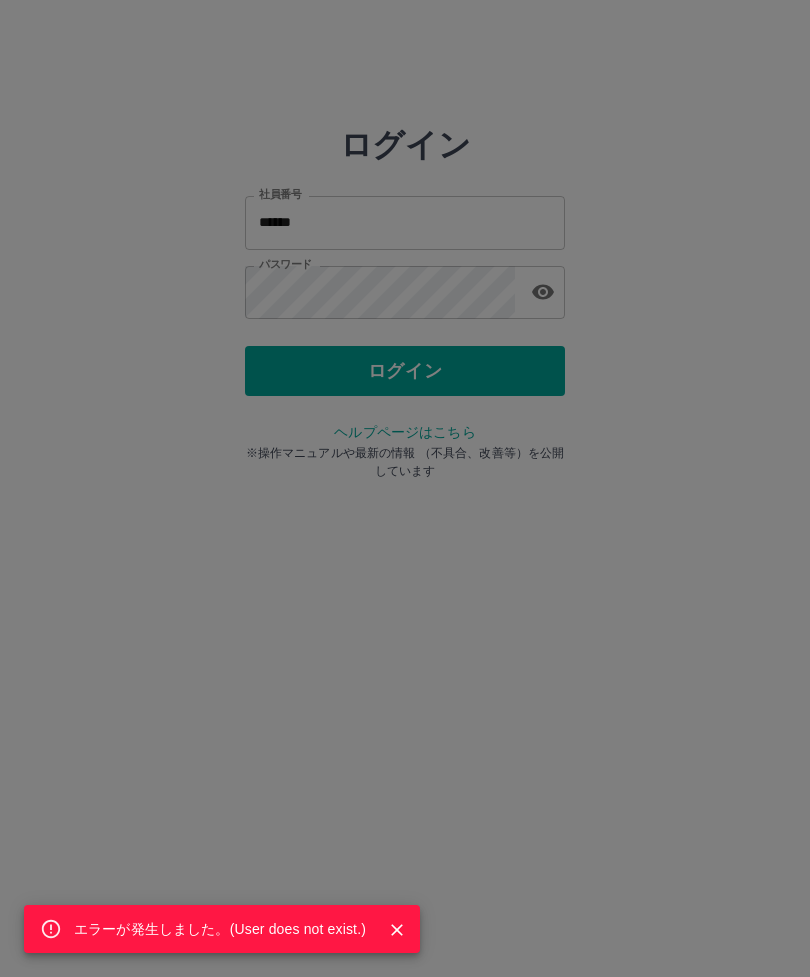 click 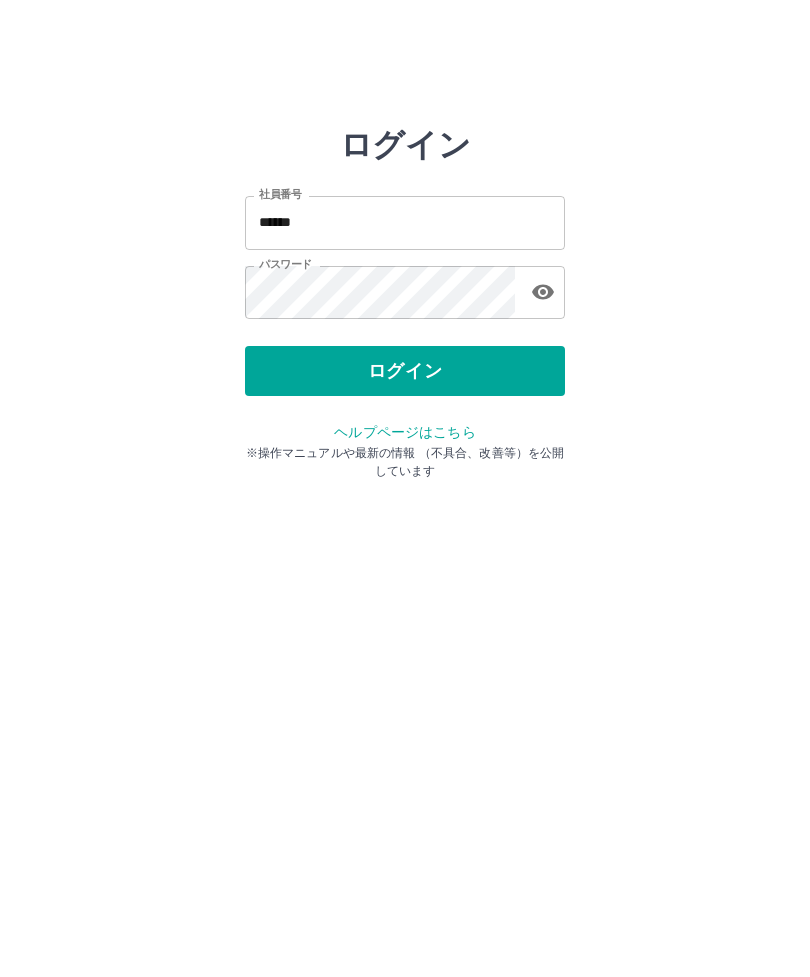 click on "ログイン 社員番号 ****** 社員番号 パスワード パスワード ログイン ヘルプページはこちら ※操作マニュアルや最新の情報 （不具合、改善等）を公開しています" at bounding box center (405, 223) 